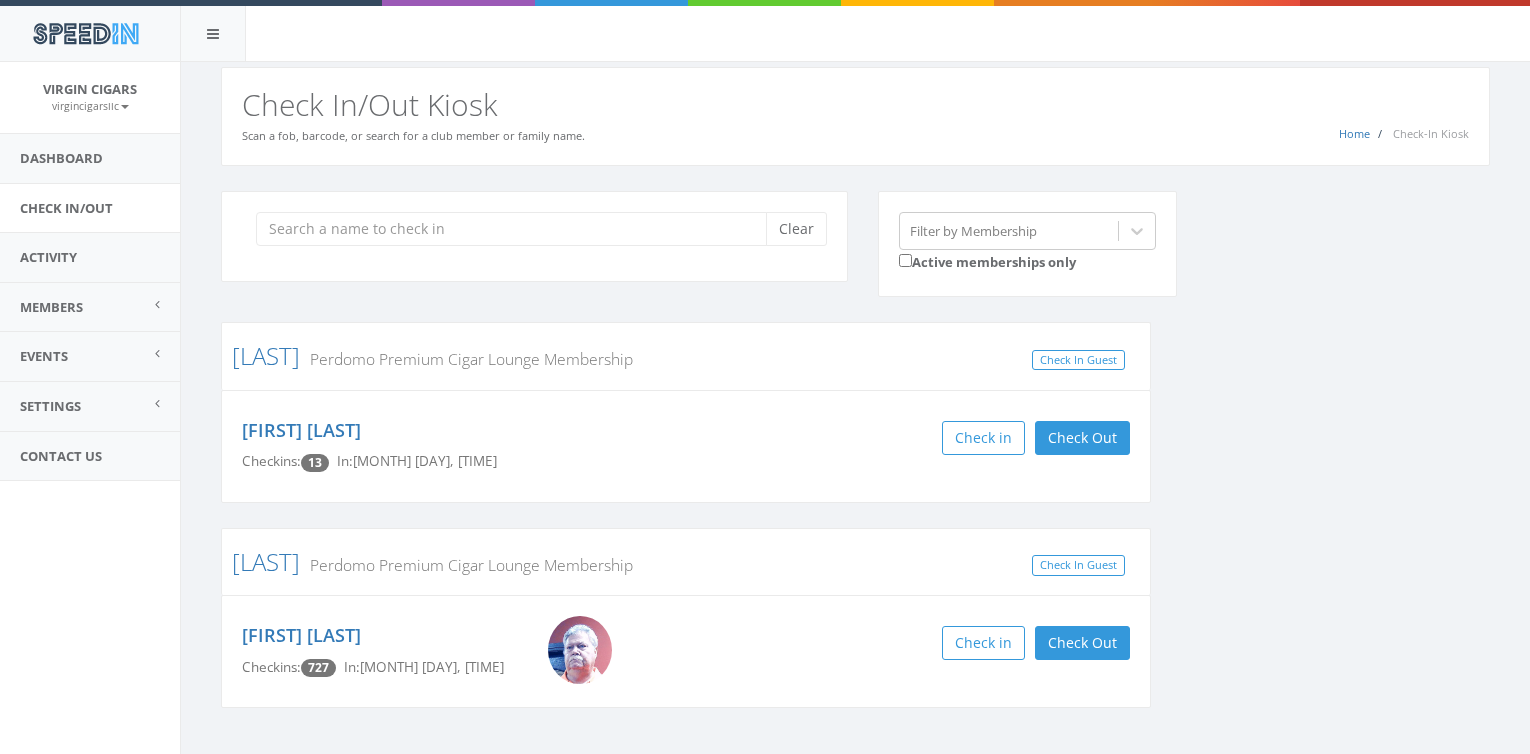 scroll, scrollTop: 0, scrollLeft: 0, axis: both 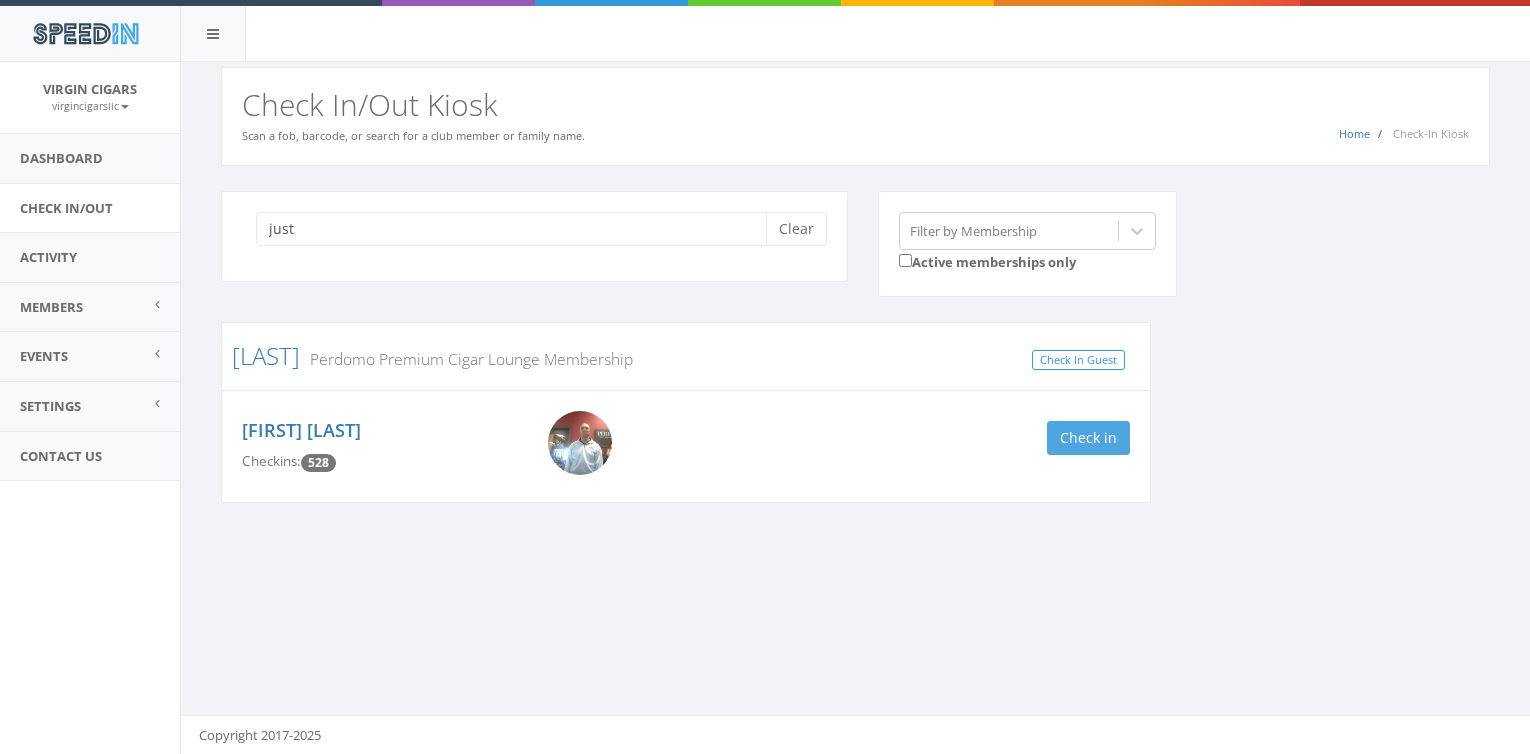 type on "just" 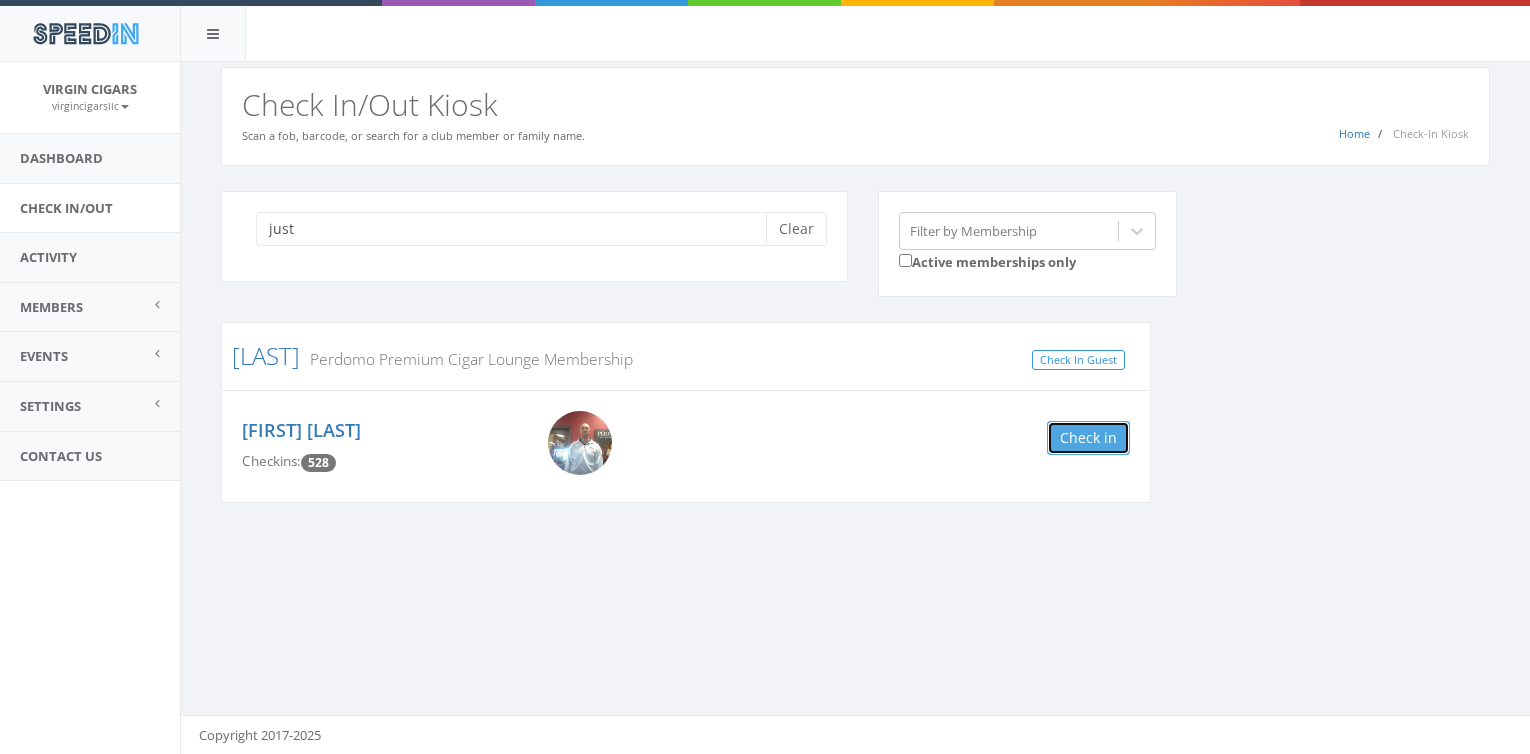 click on "Check in" at bounding box center [1088, 438] 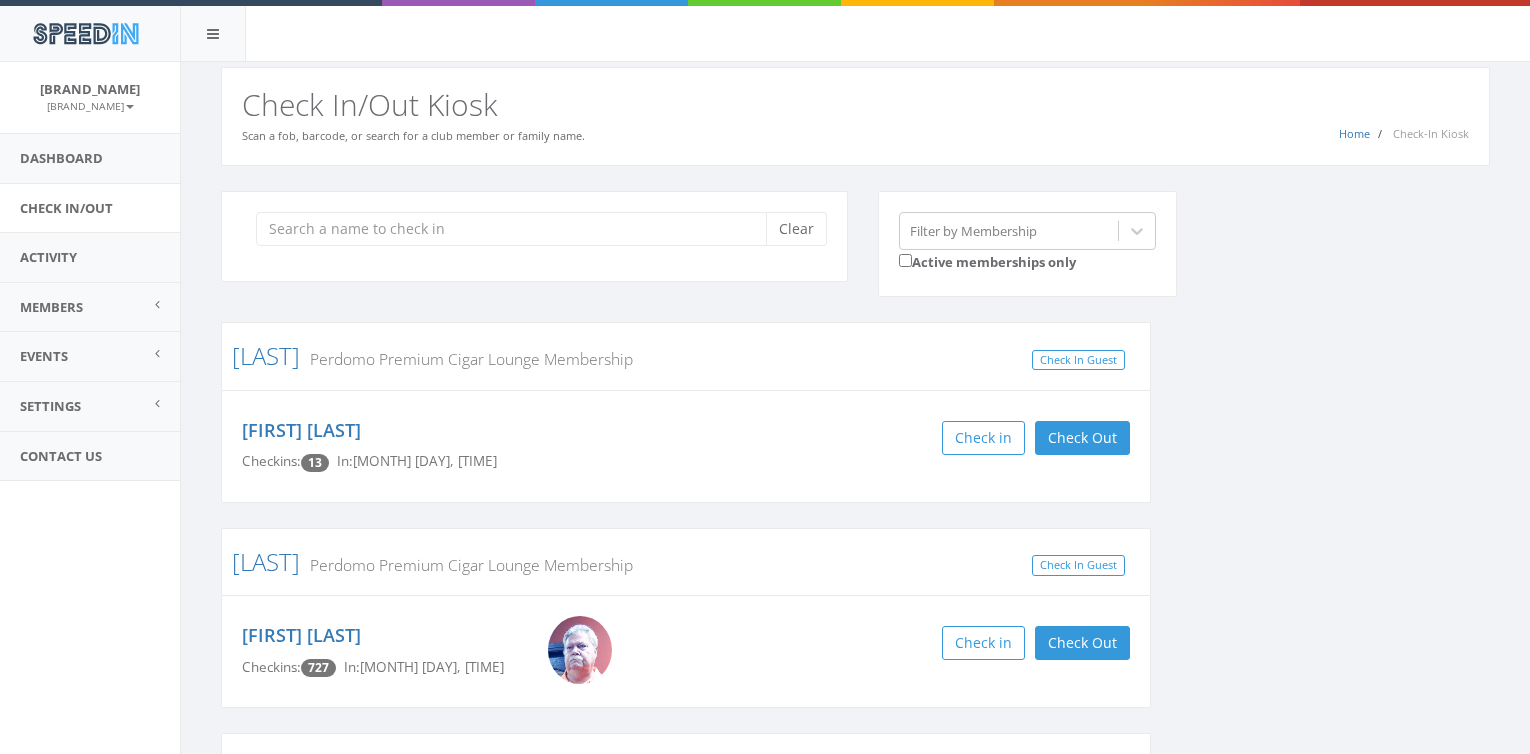 scroll, scrollTop: 0, scrollLeft: 0, axis: both 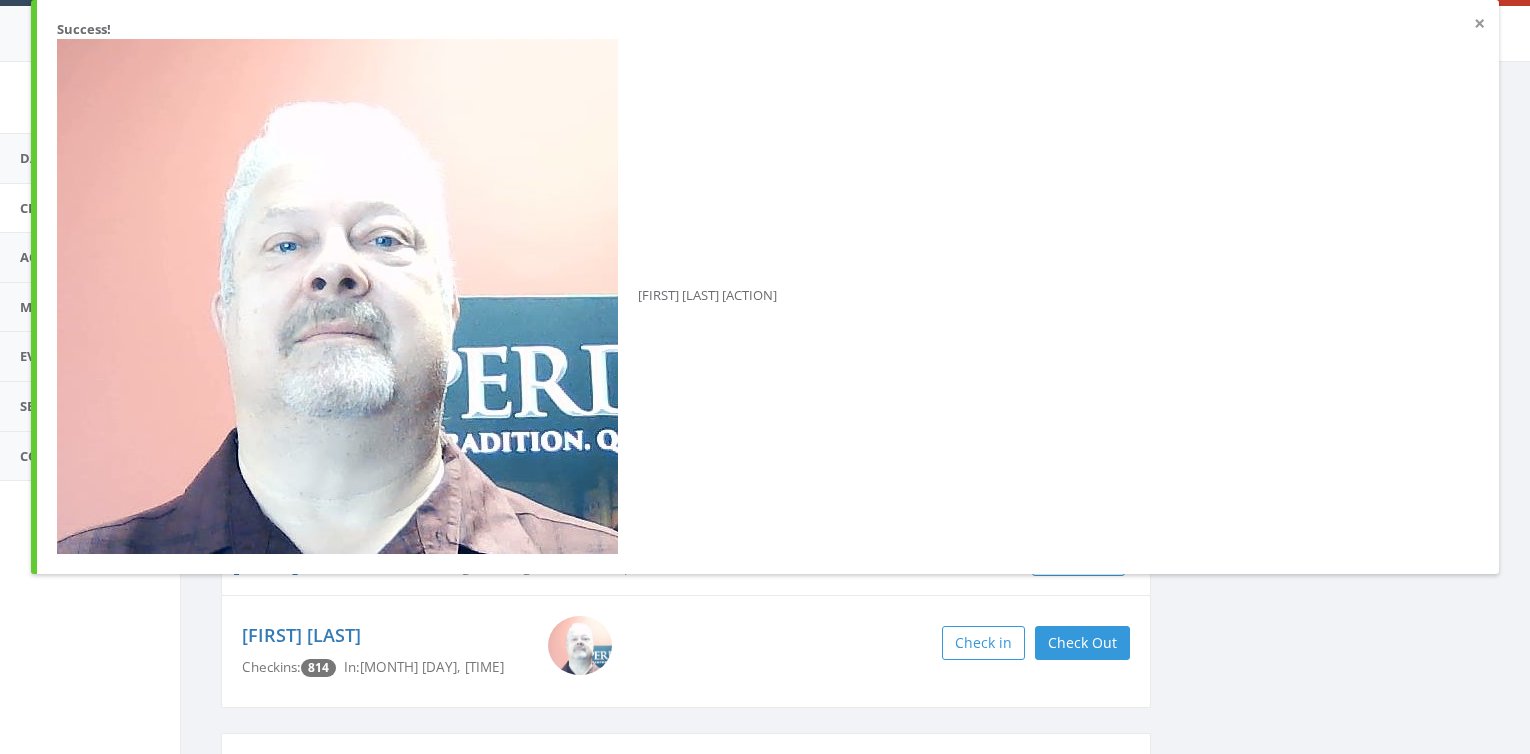 click on "×" at bounding box center [1479, 24] 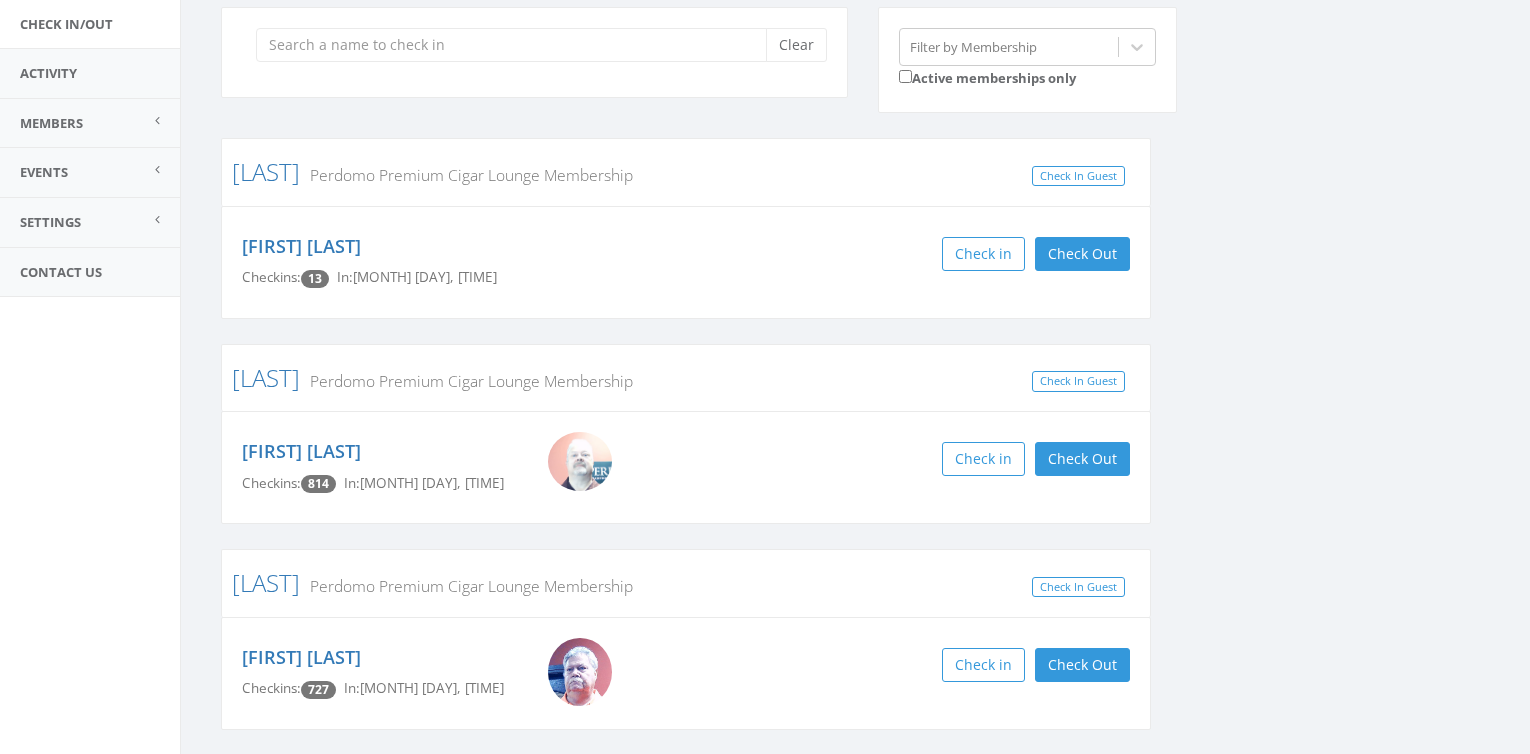 scroll, scrollTop: 0, scrollLeft: 0, axis: both 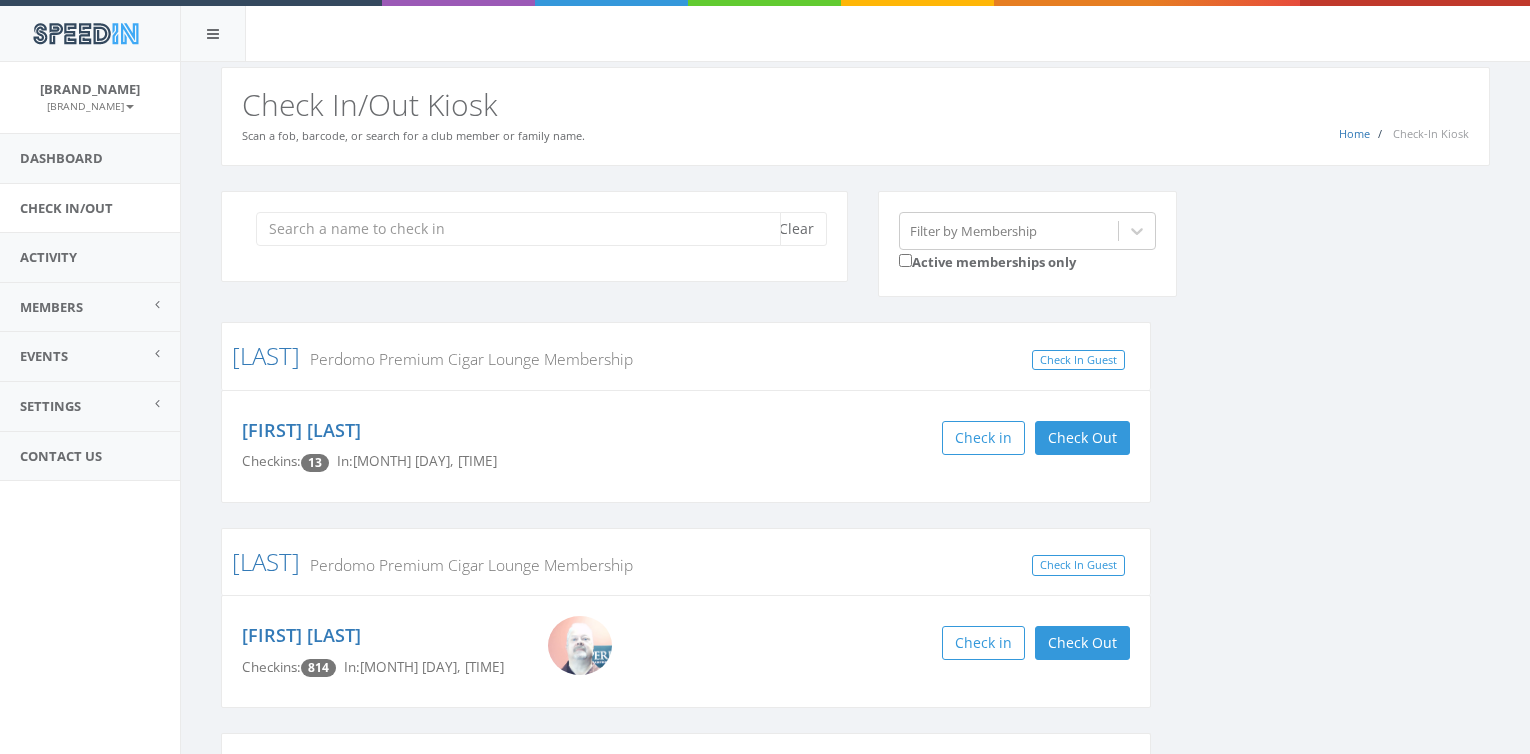 click at bounding box center [518, 229] 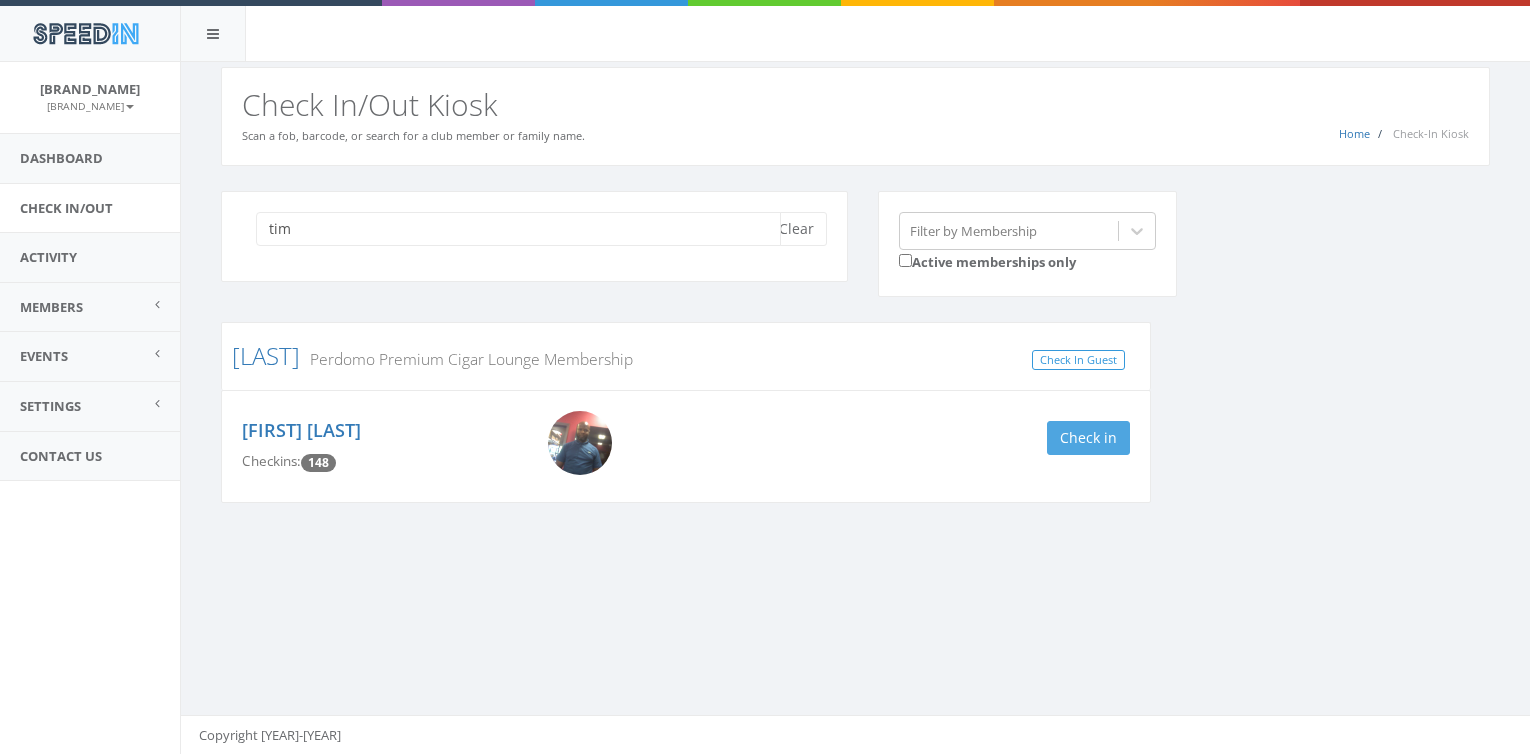 type on "tim" 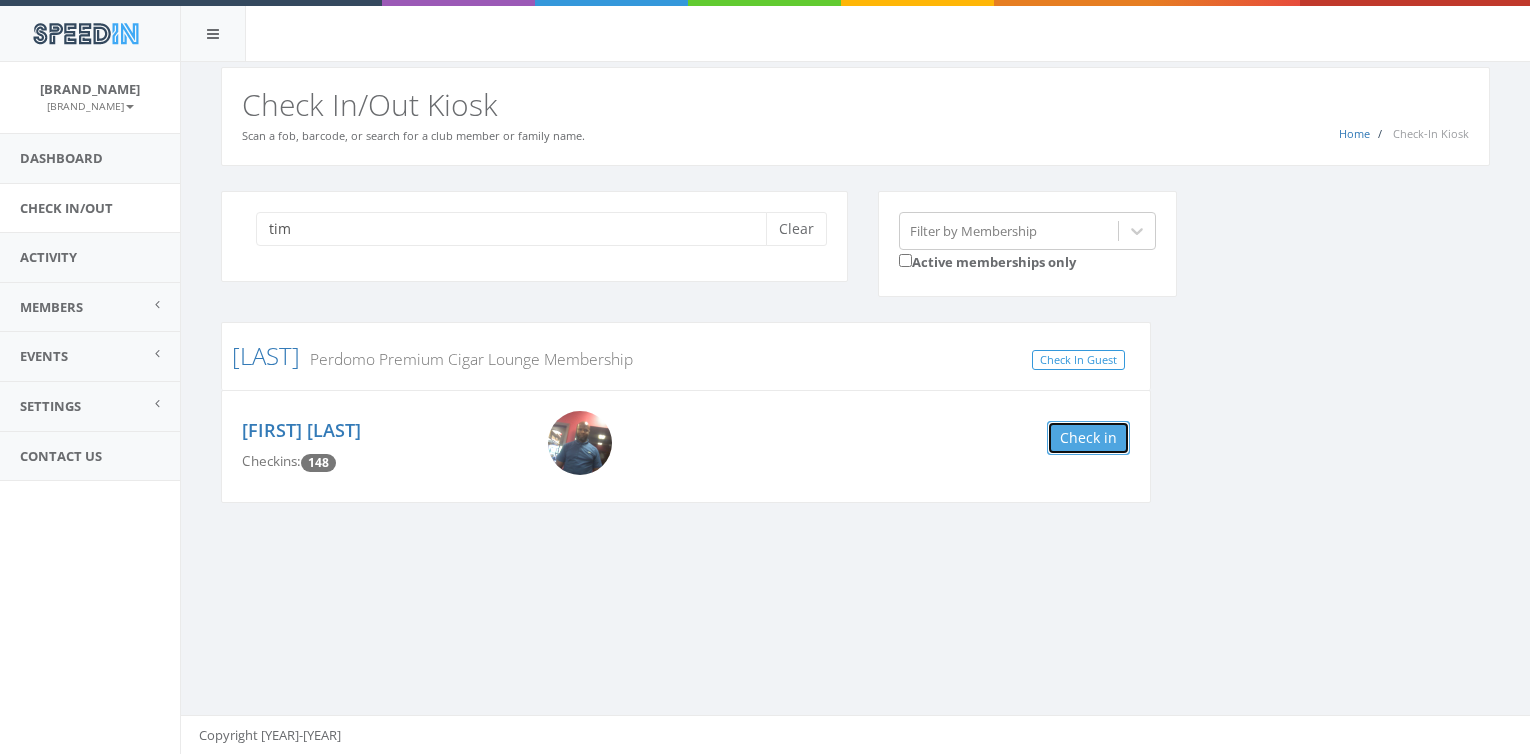 click on "Check in" at bounding box center (1088, 438) 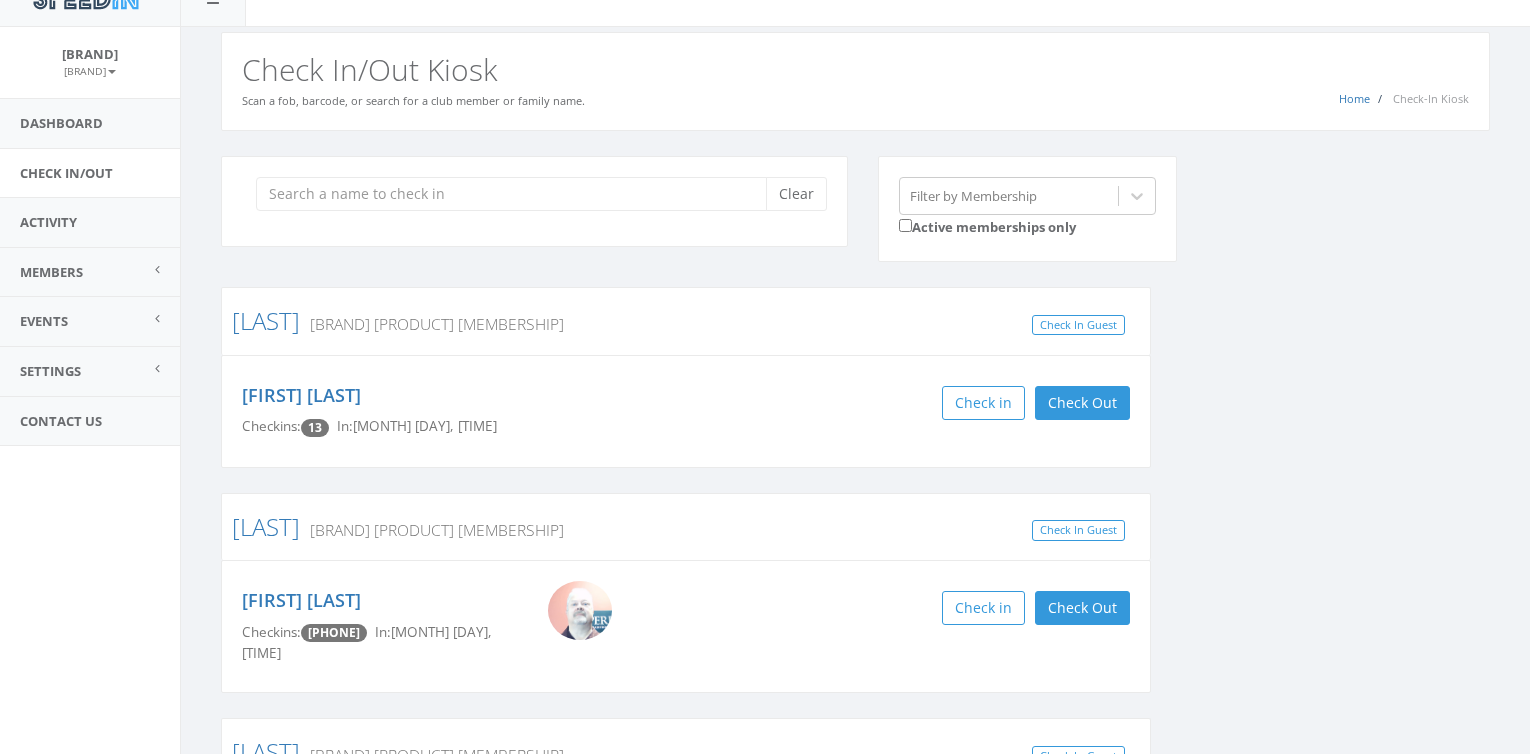 scroll, scrollTop: 0, scrollLeft: 0, axis: both 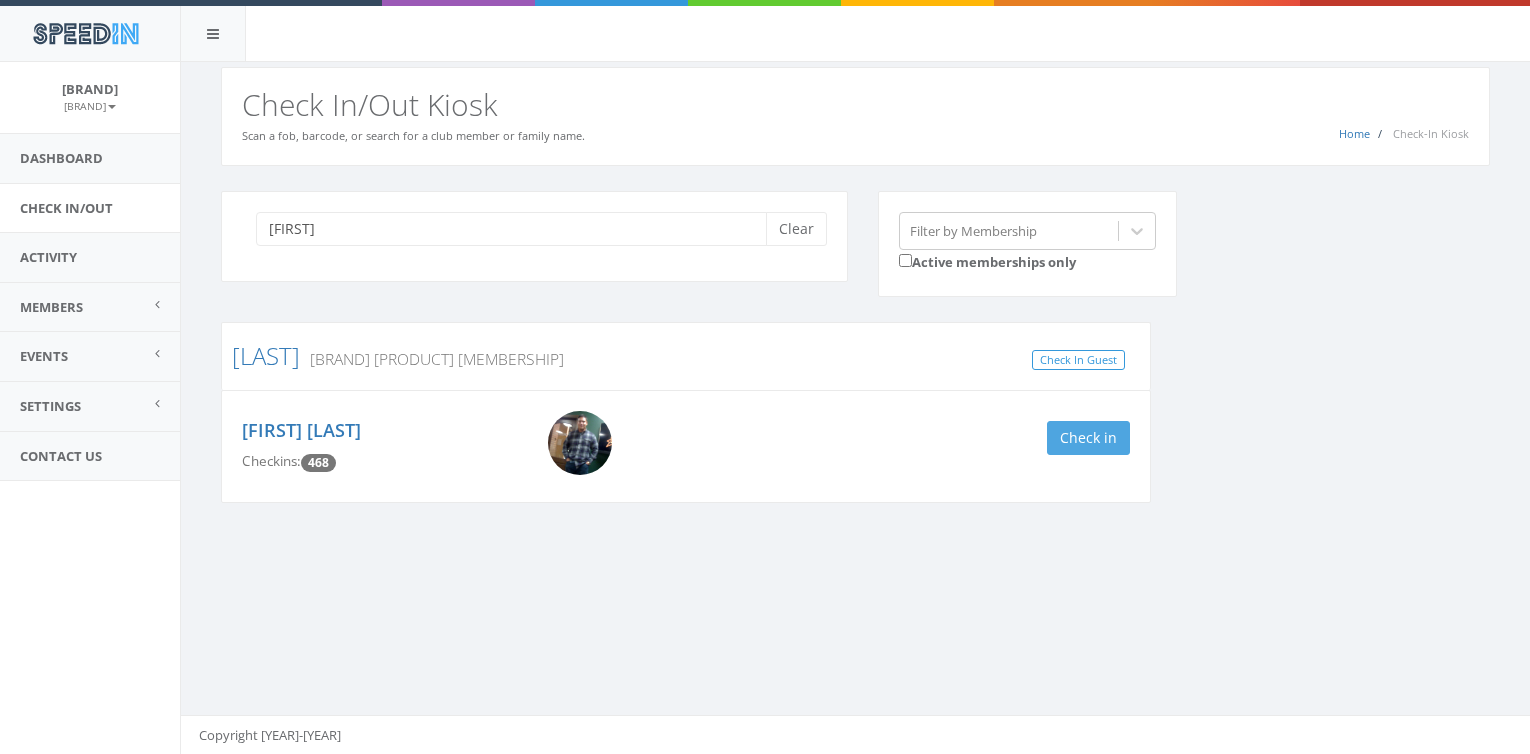 type on "[FIRST]" 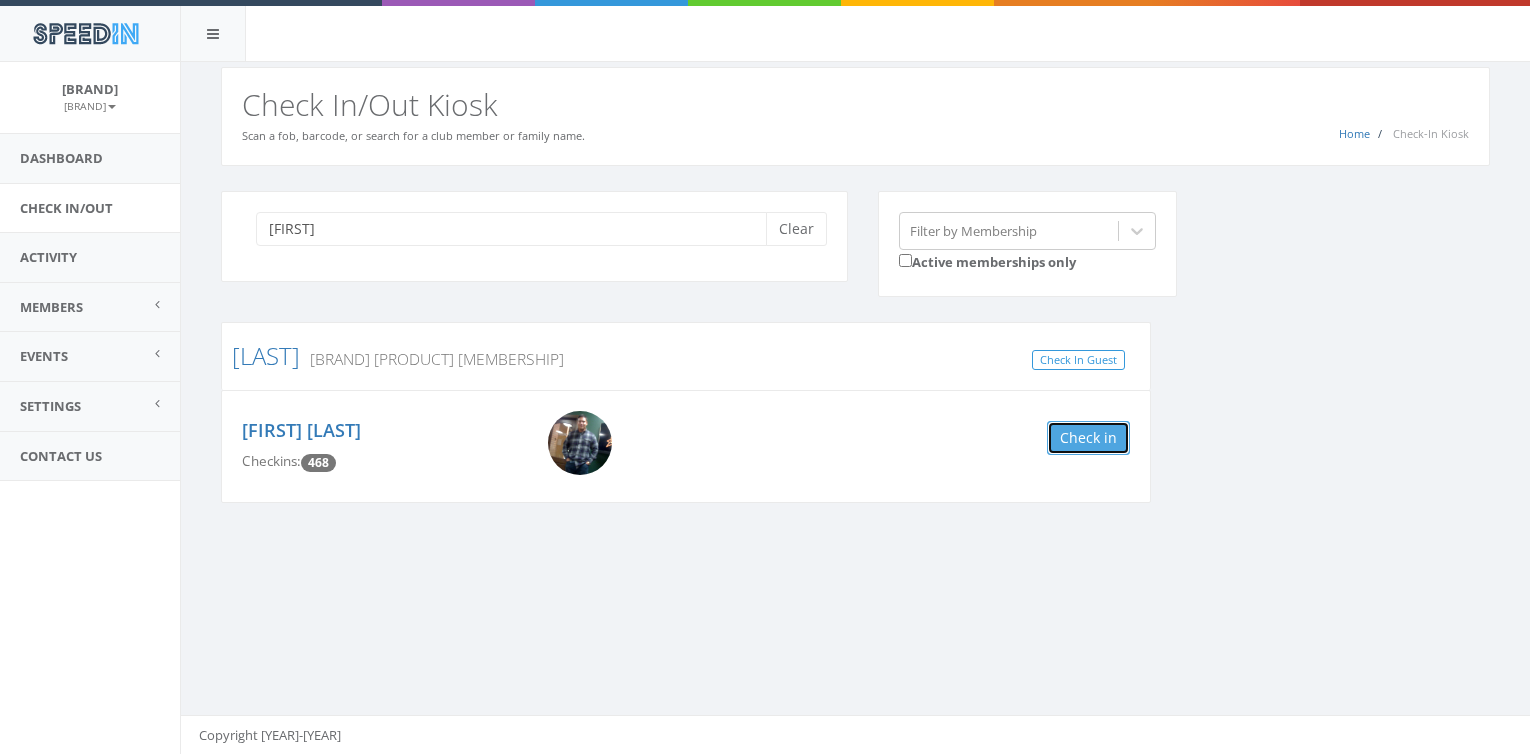 drag, startPoint x: 1097, startPoint y: 440, endPoint x: 1015, endPoint y: 413, distance: 86.33076 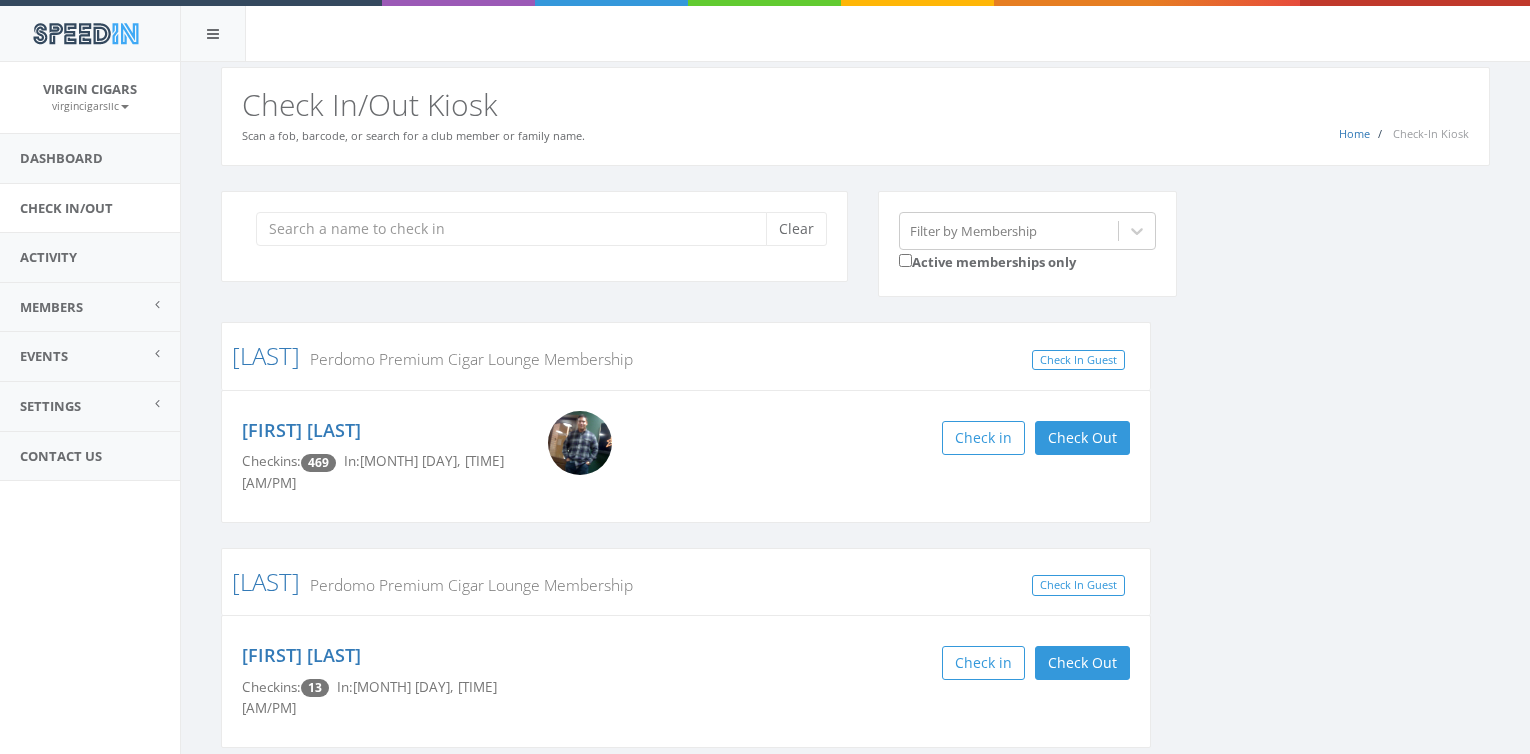 scroll, scrollTop: 0, scrollLeft: 0, axis: both 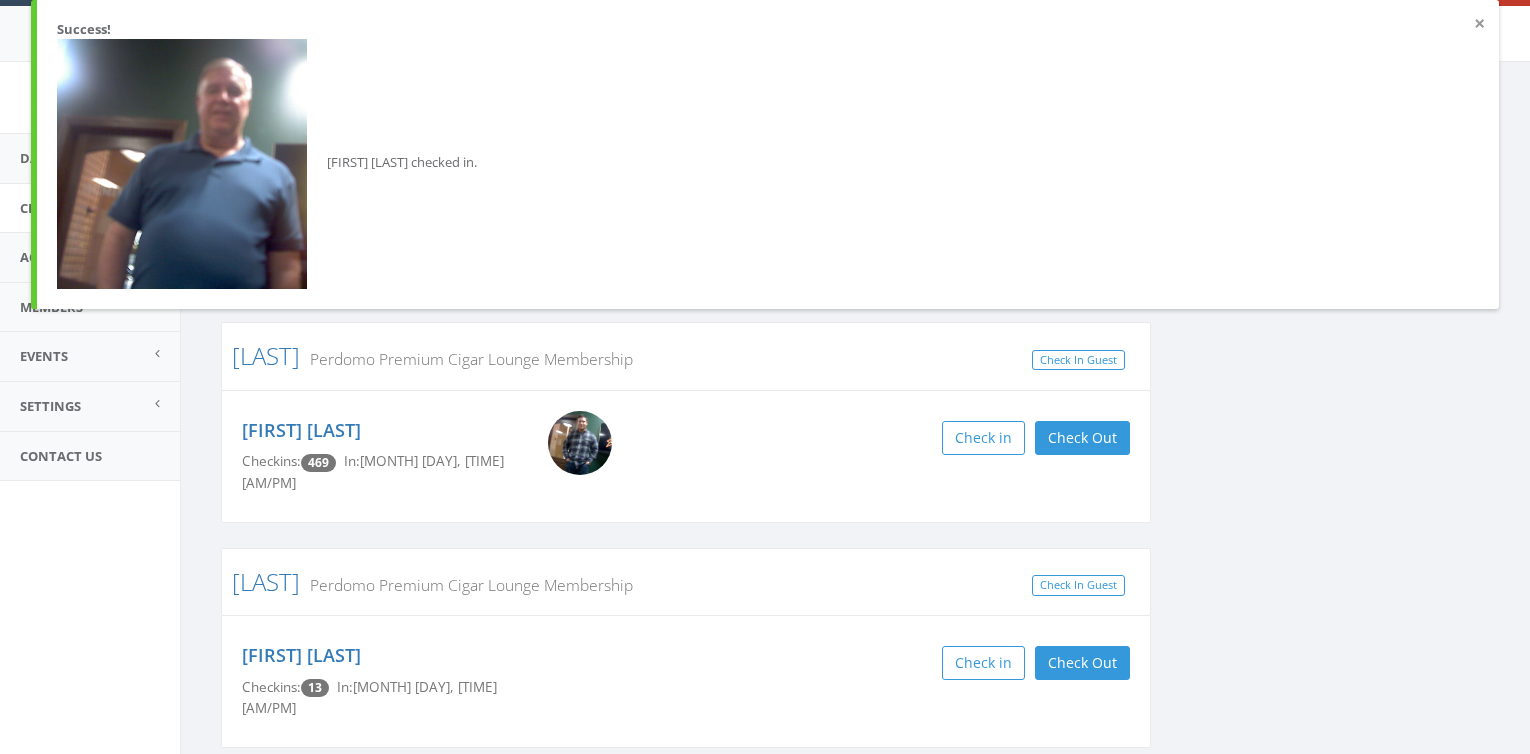 click on "×" at bounding box center [1479, 24] 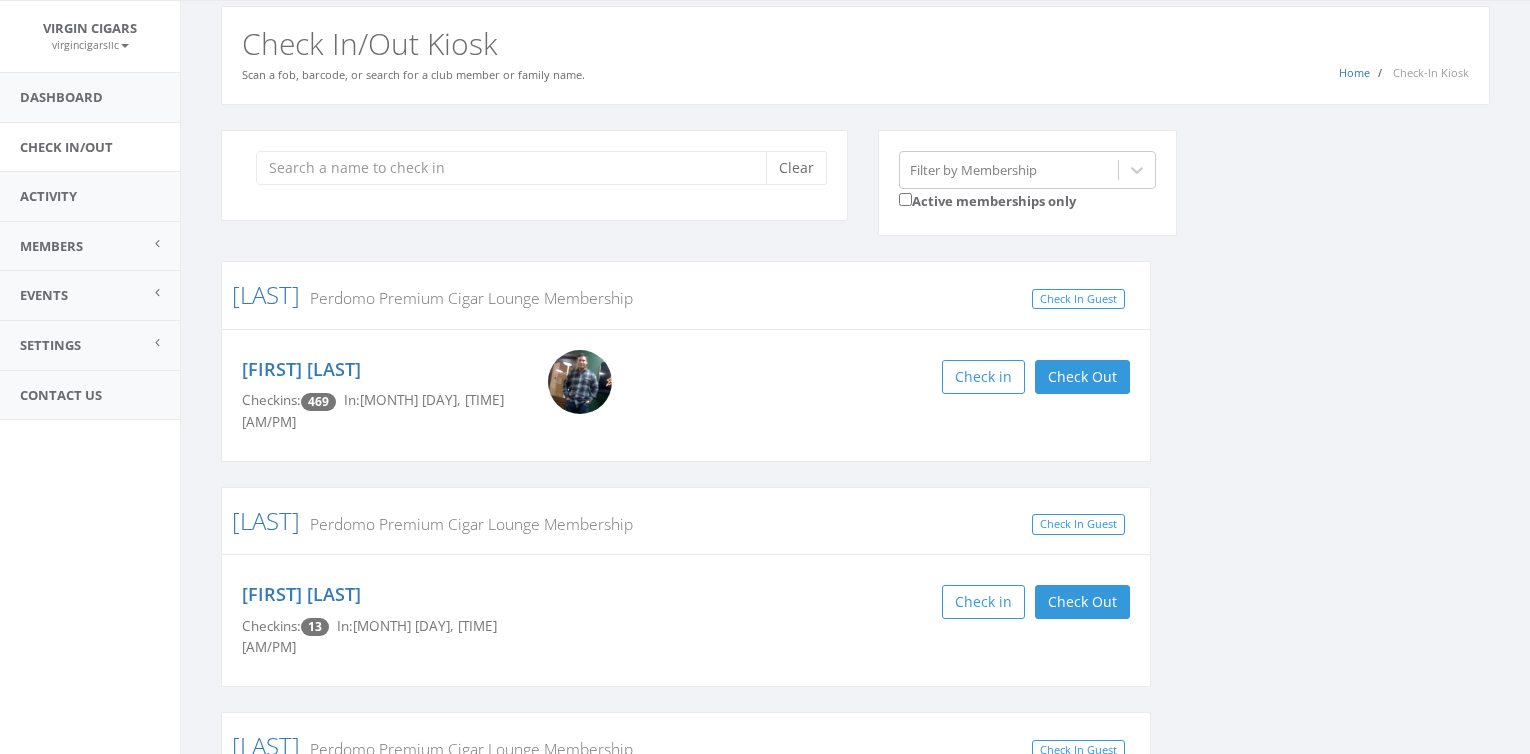 scroll, scrollTop: 0, scrollLeft: 0, axis: both 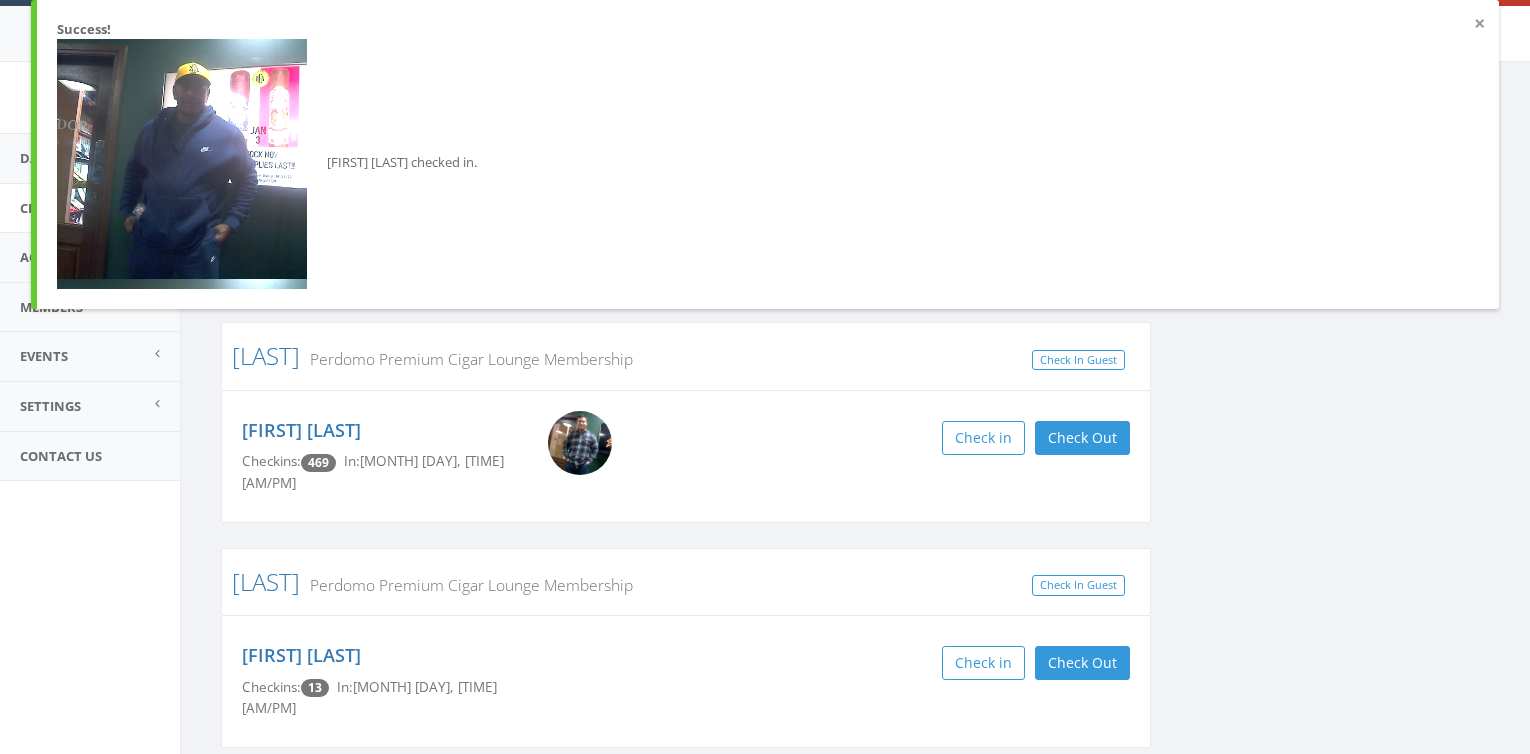 click on "×" at bounding box center (1479, 24) 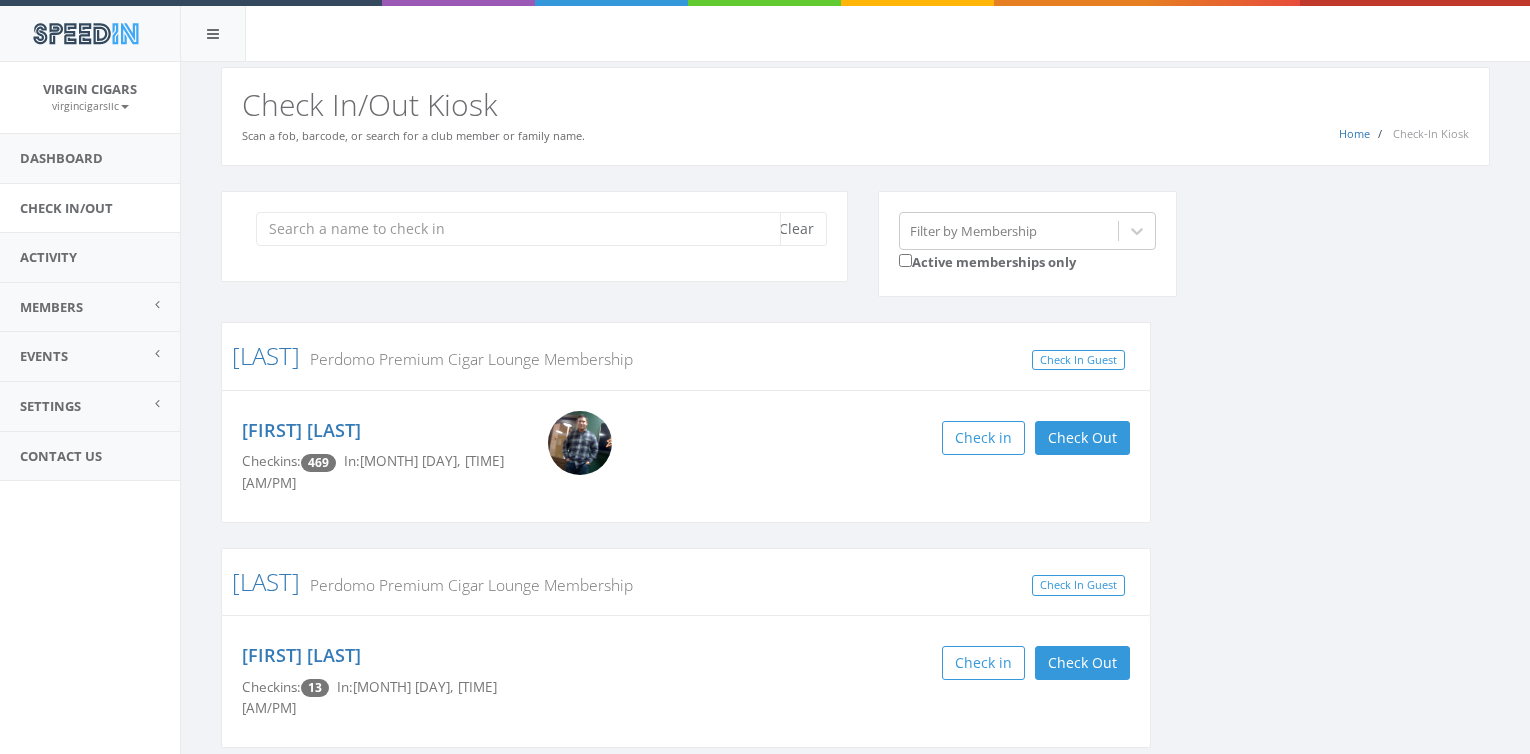 click at bounding box center [518, 229] 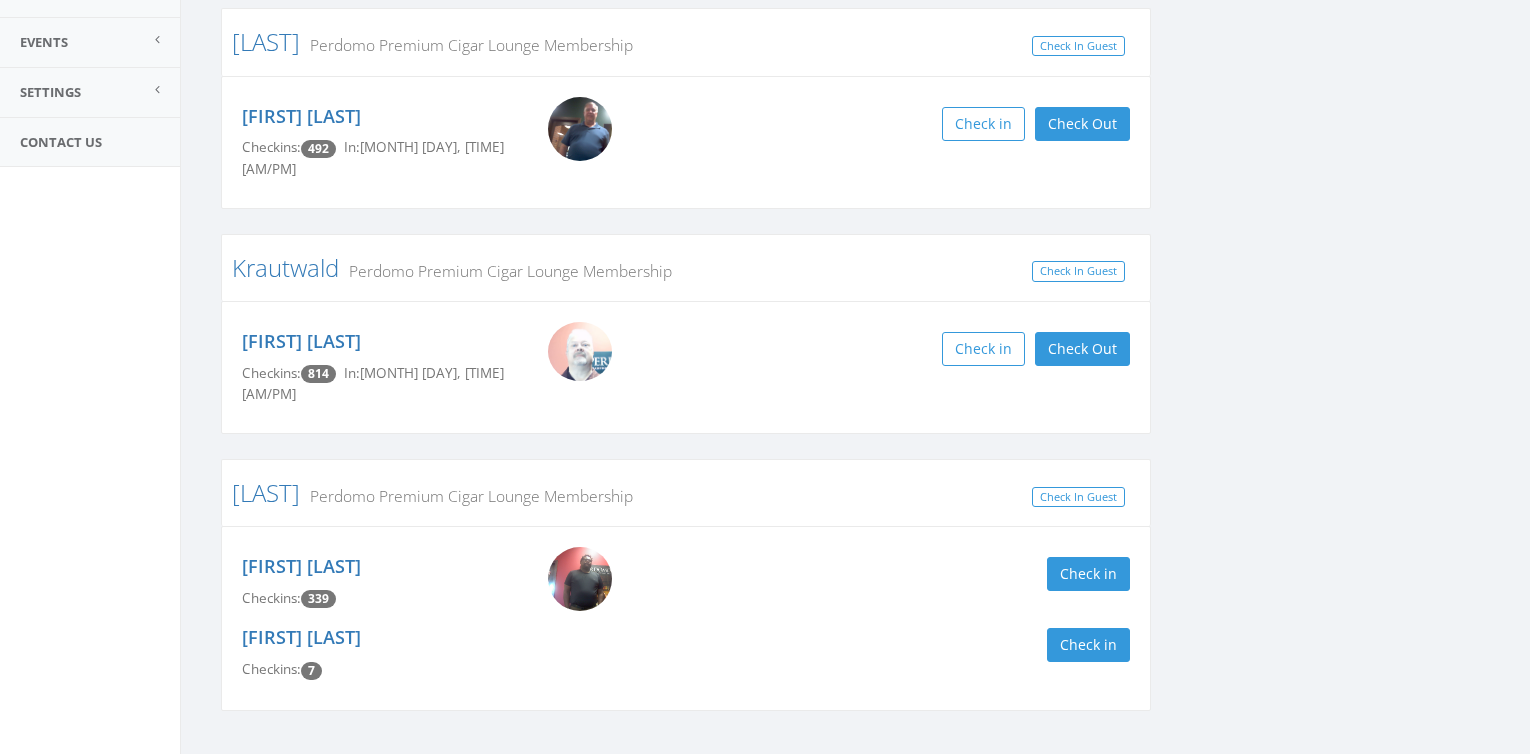 scroll, scrollTop: 321, scrollLeft: 0, axis: vertical 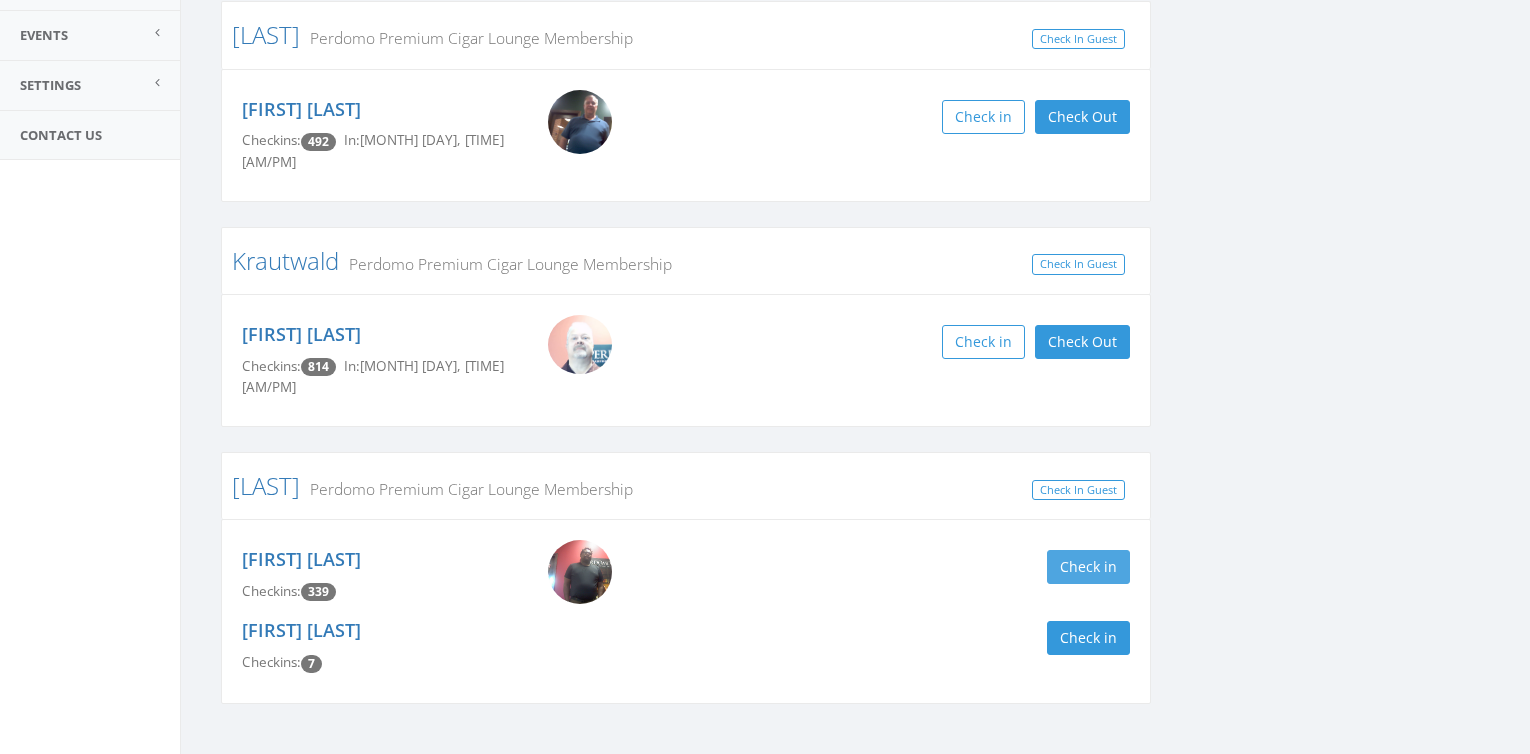 type on "kevi" 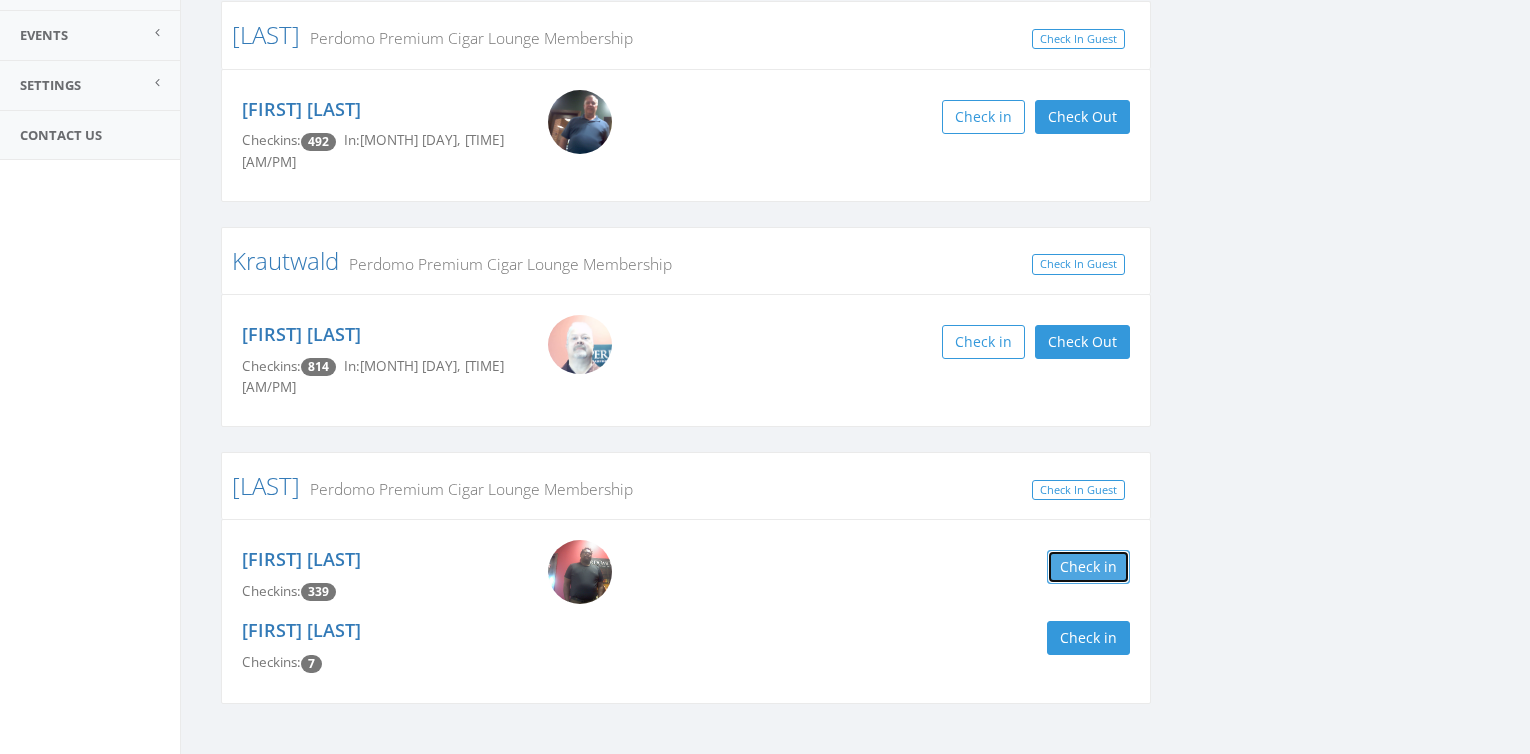 click on "Check in" at bounding box center [1088, 567] 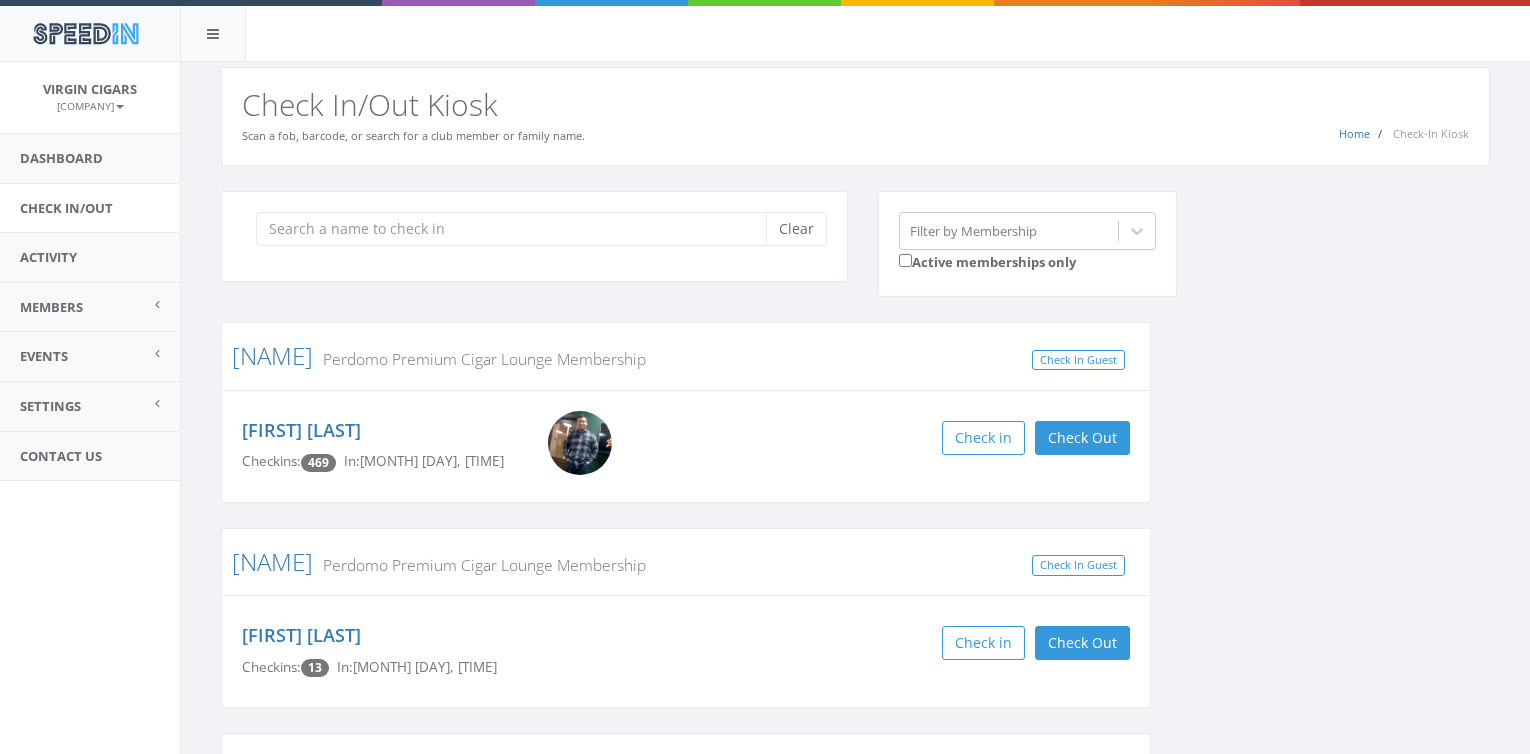 scroll, scrollTop: 0, scrollLeft: 0, axis: both 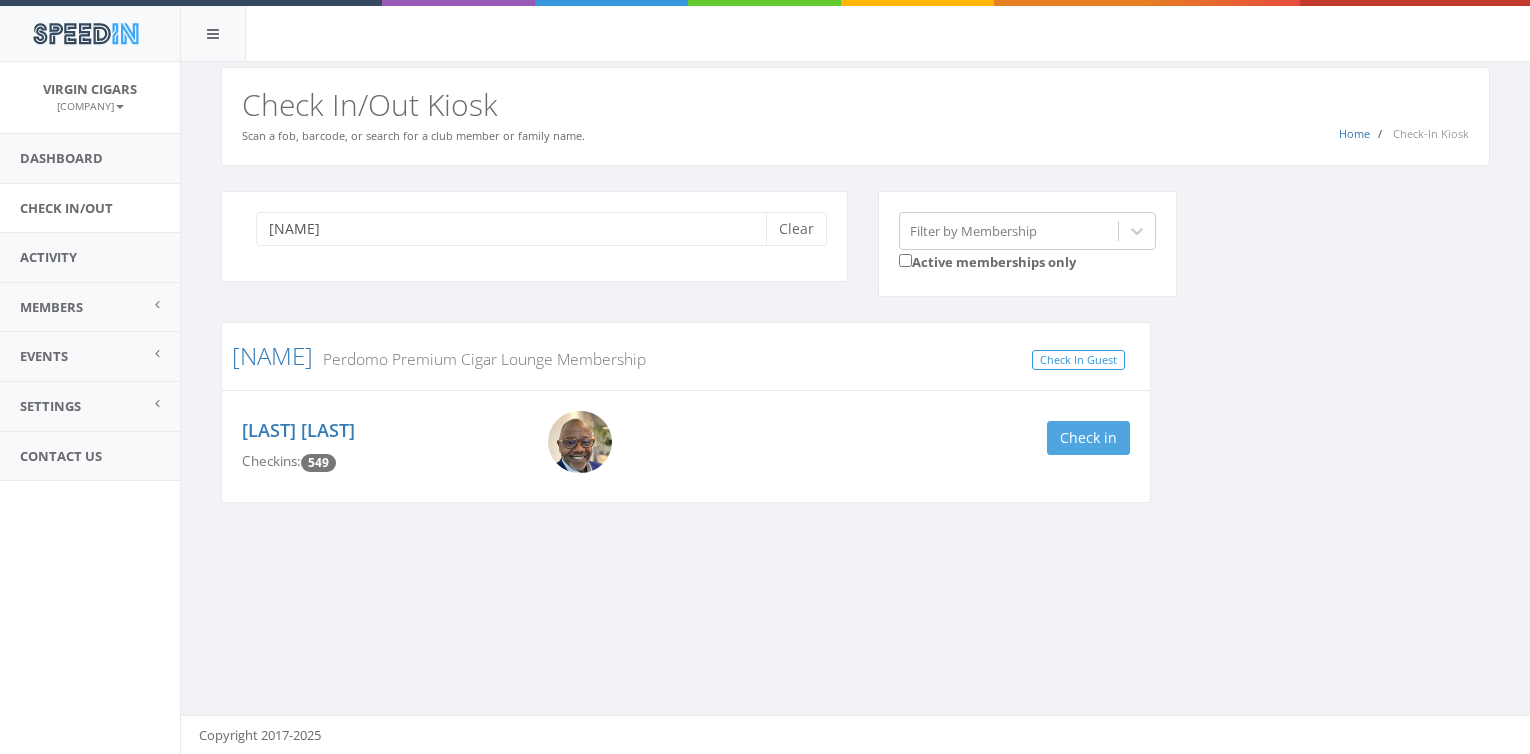 type on "[NAME]" 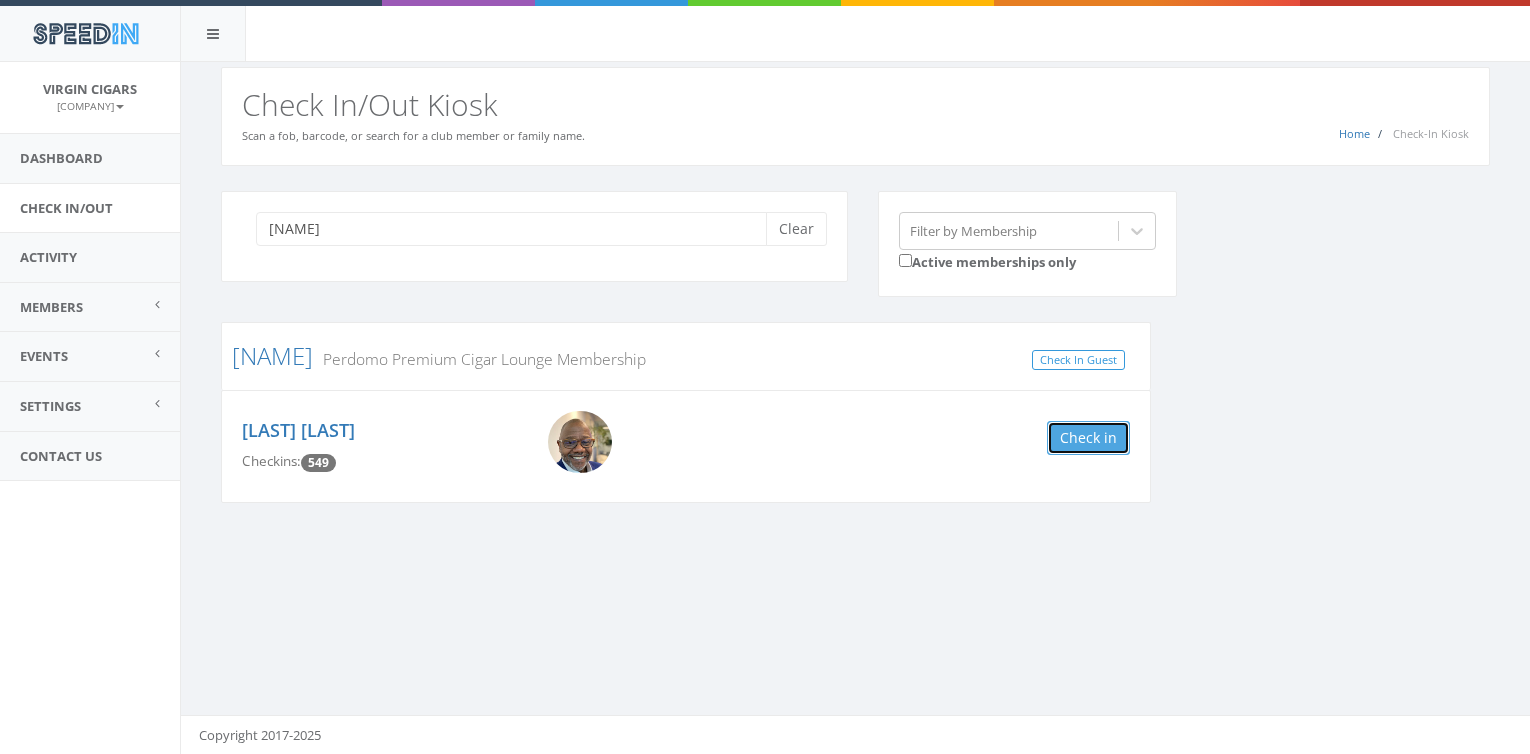 drag, startPoint x: 1085, startPoint y: 445, endPoint x: 1044, endPoint y: 451, distance: 41.4367 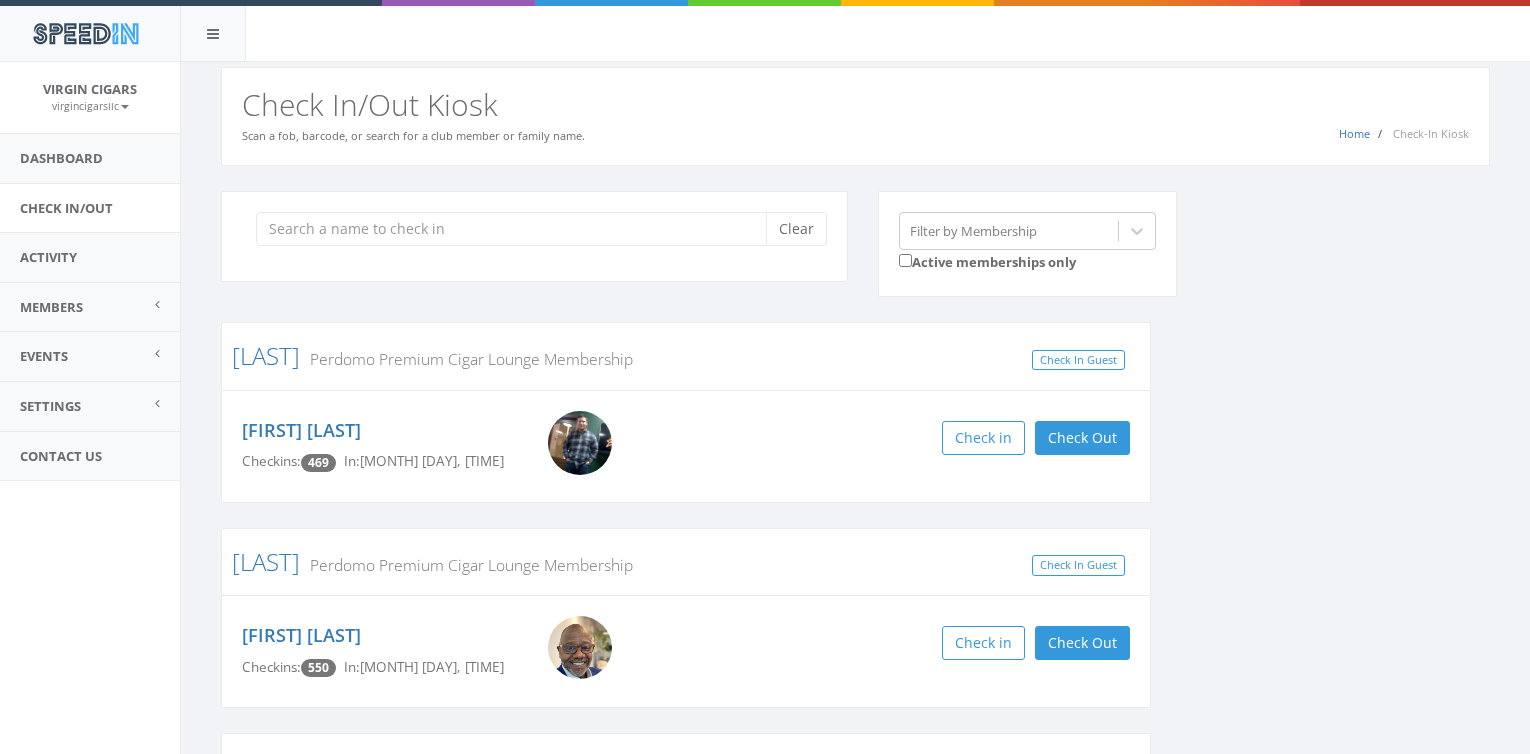 scroll, scrollTop: 0, scrollLeft: 0, axis: both 